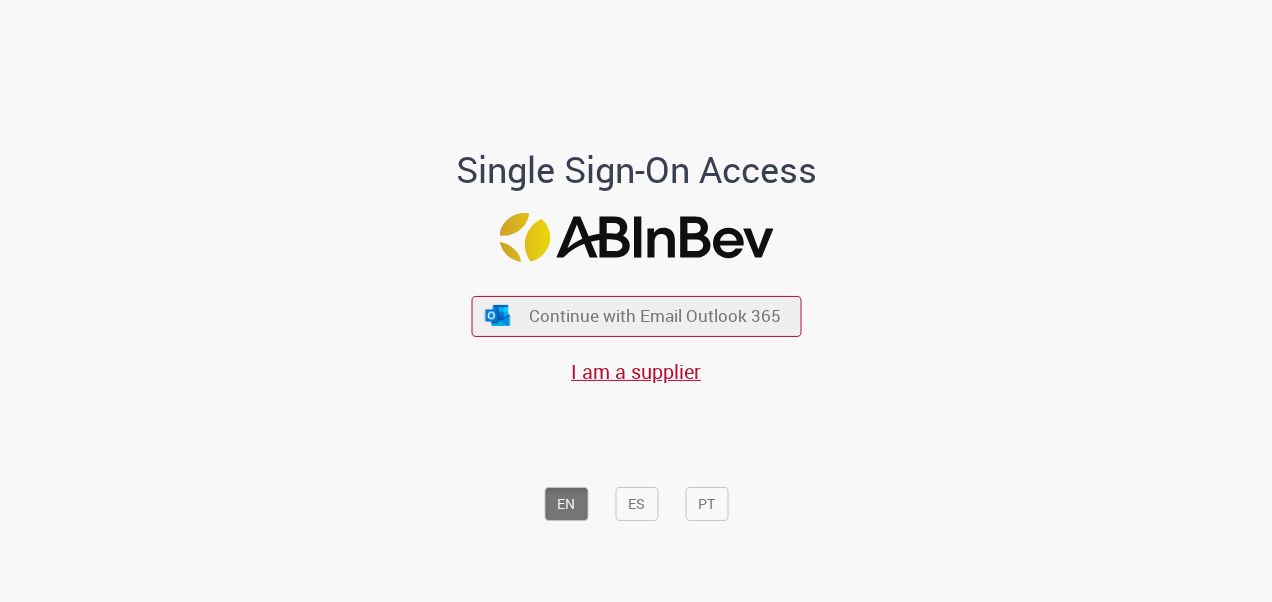 scroll, scrollTop: 0, scrollLeft: 0, axis: both 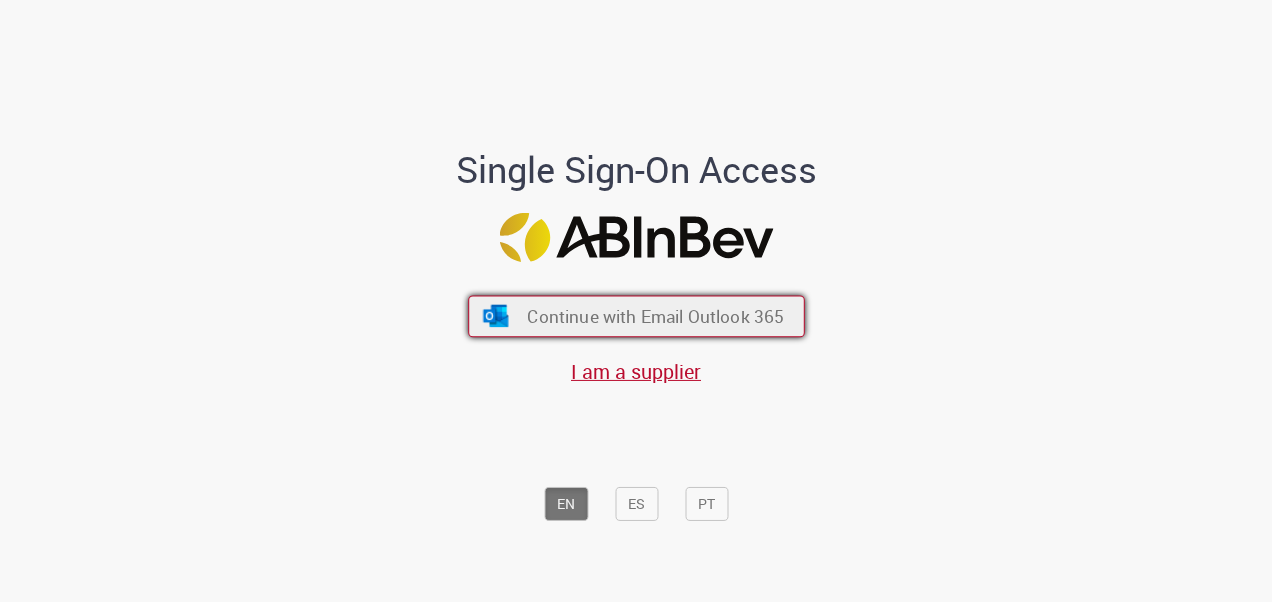 click on "Continue with Email Outlook 365" at bounding box center [655, 315] 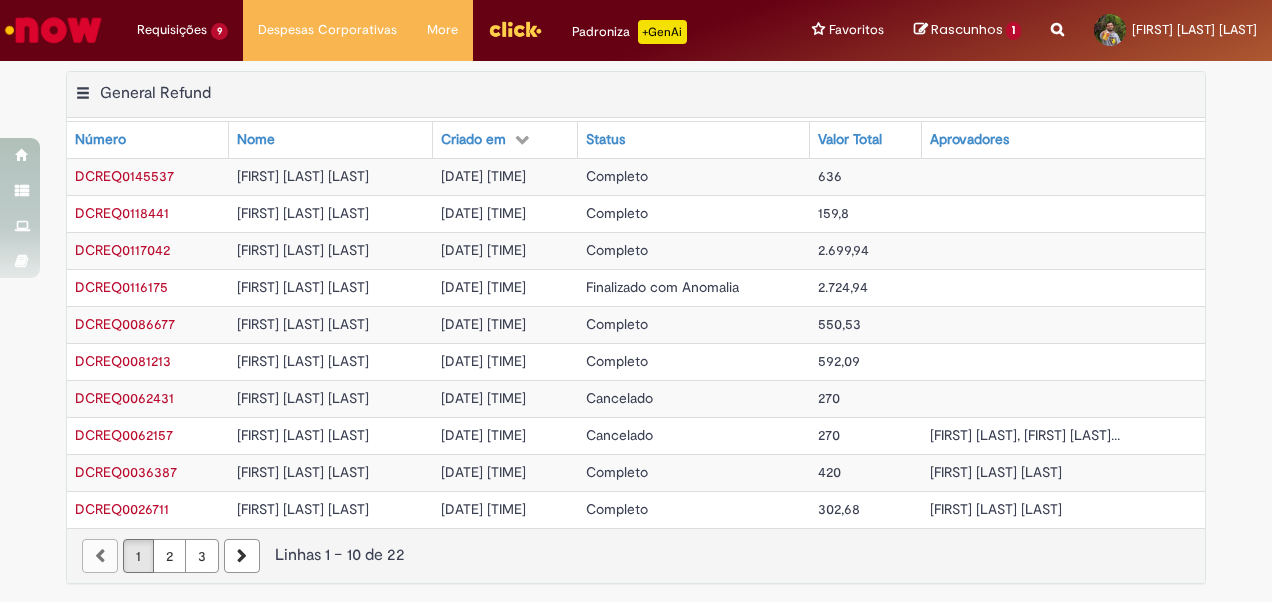 scroll, scrollTop: 0, scrollLeft: 0, axis: both 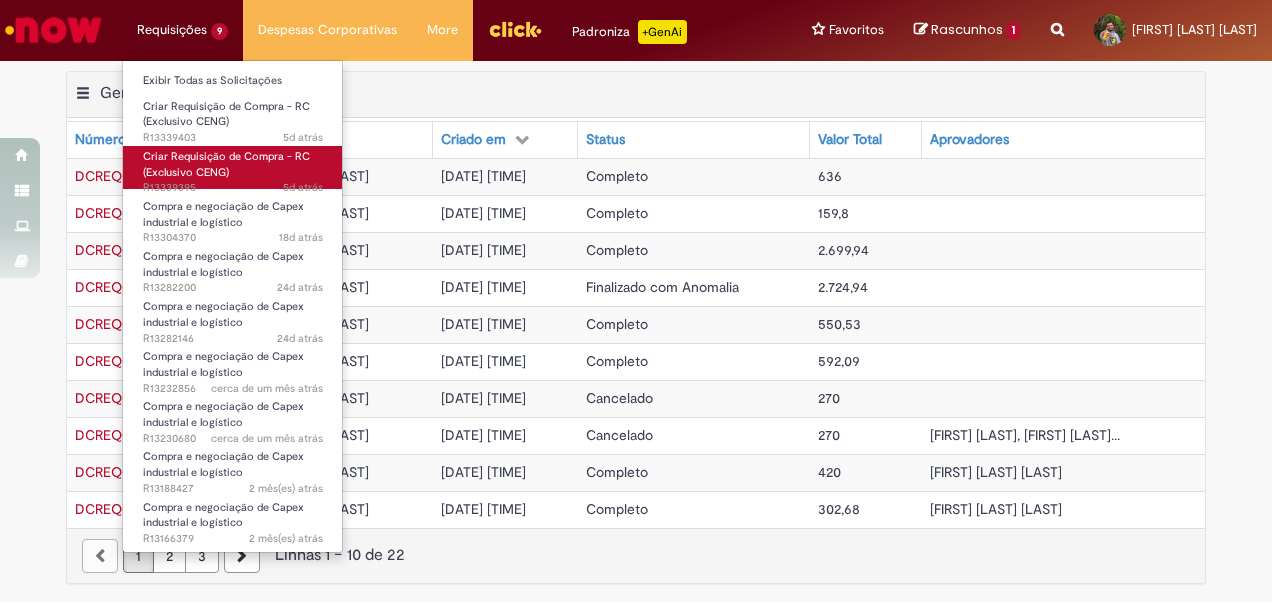 click on "Criar Requisição de Compra - RC (Exclusivo CENG)
5d atrás 5 dias atrás  R13339395" at bounding box center [233, 167] 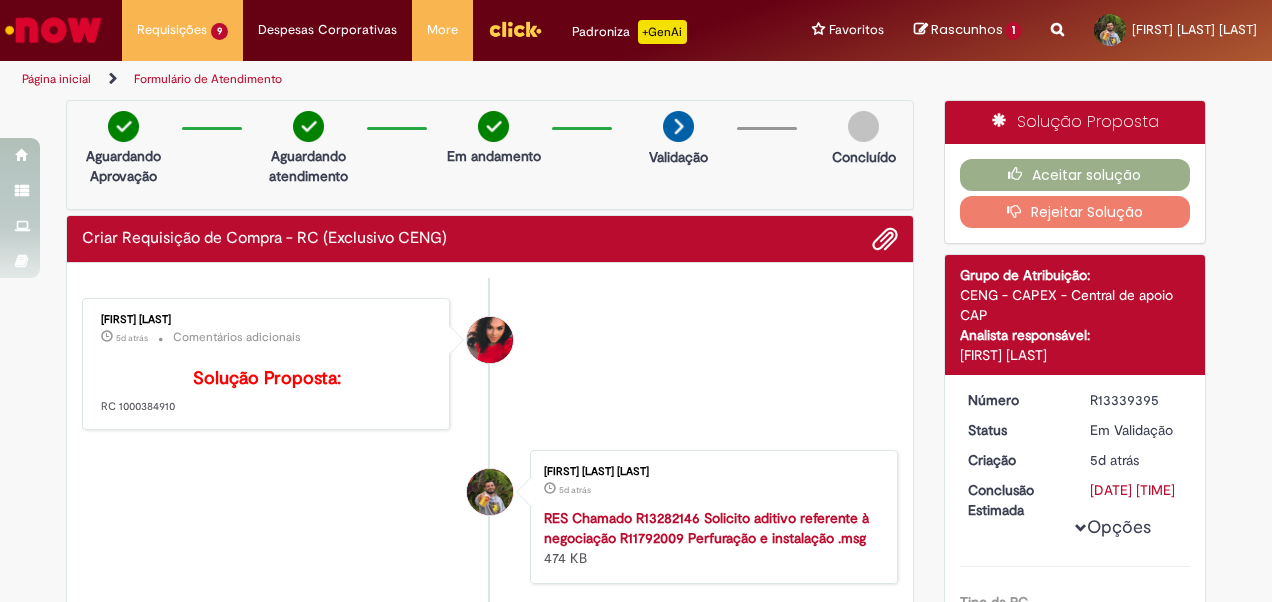 click on "[FIRST] [LAST]" at bounding box center (267, 320) 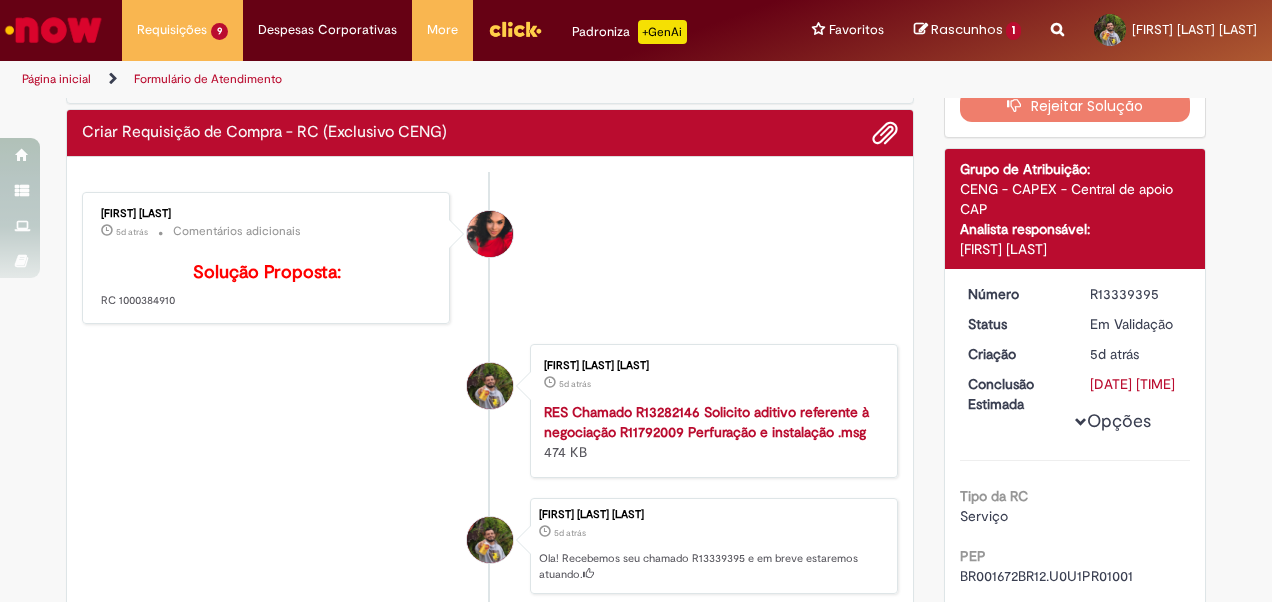 scroll, scrollTop: 0, scrollLeft: 0, axis: both 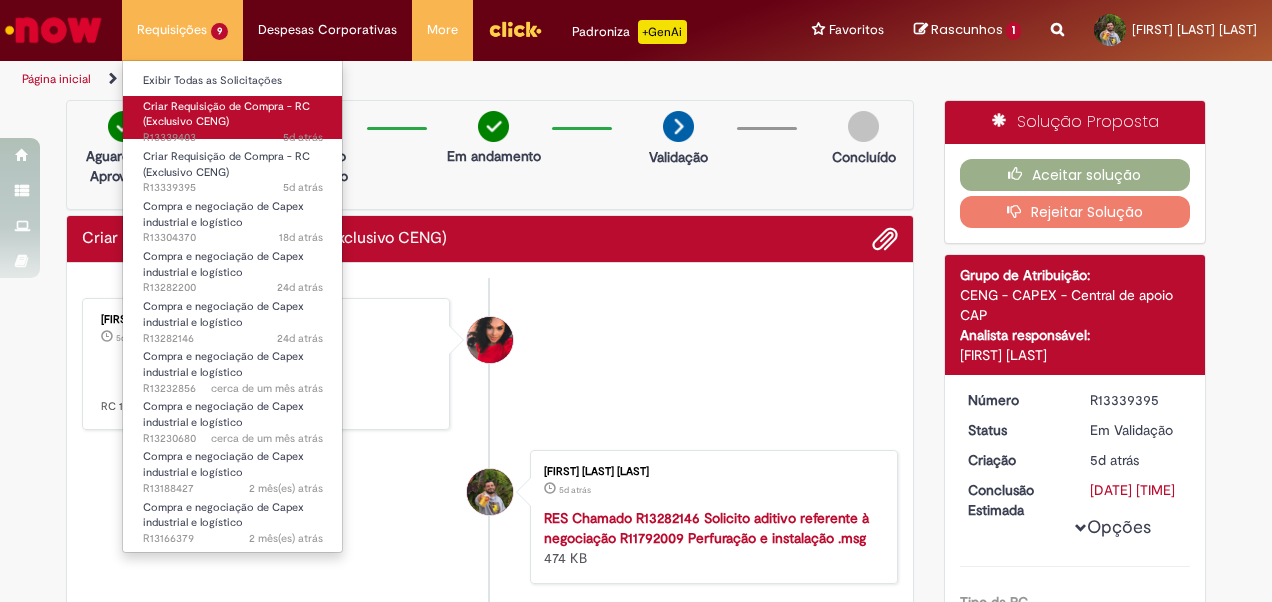 click on "Criar Requisição de Compra - RC (Exclusivo CENG)" at bounding box center [226, 114] 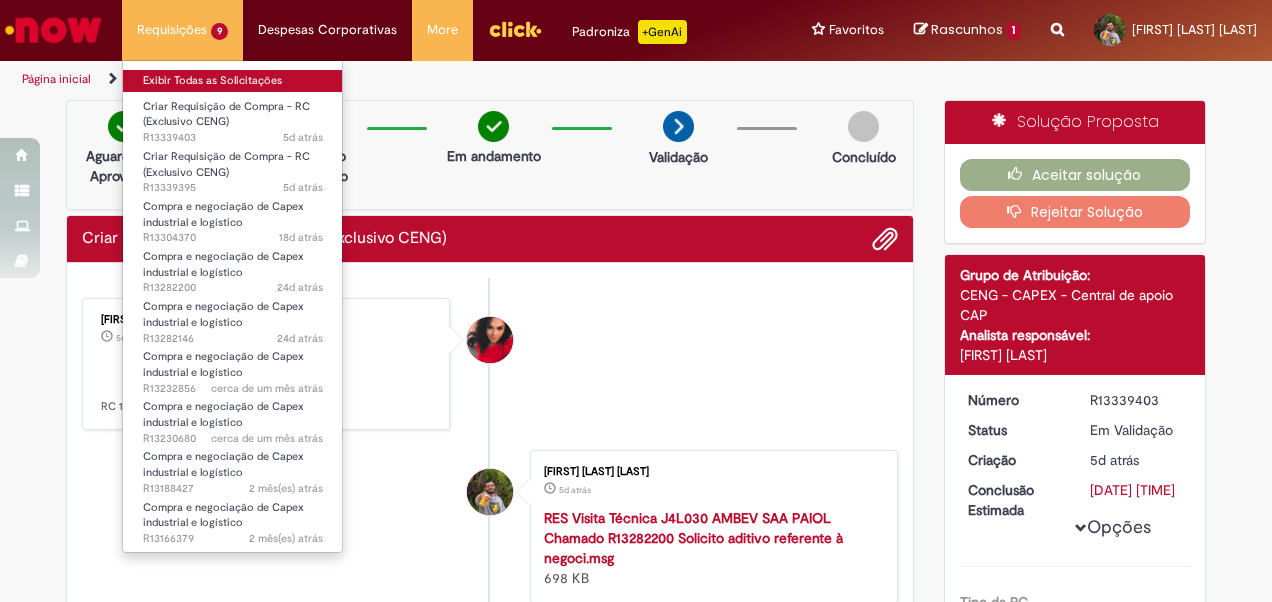 click on "Exibir Todas as Solicitações" at bounding box center (233, 81) 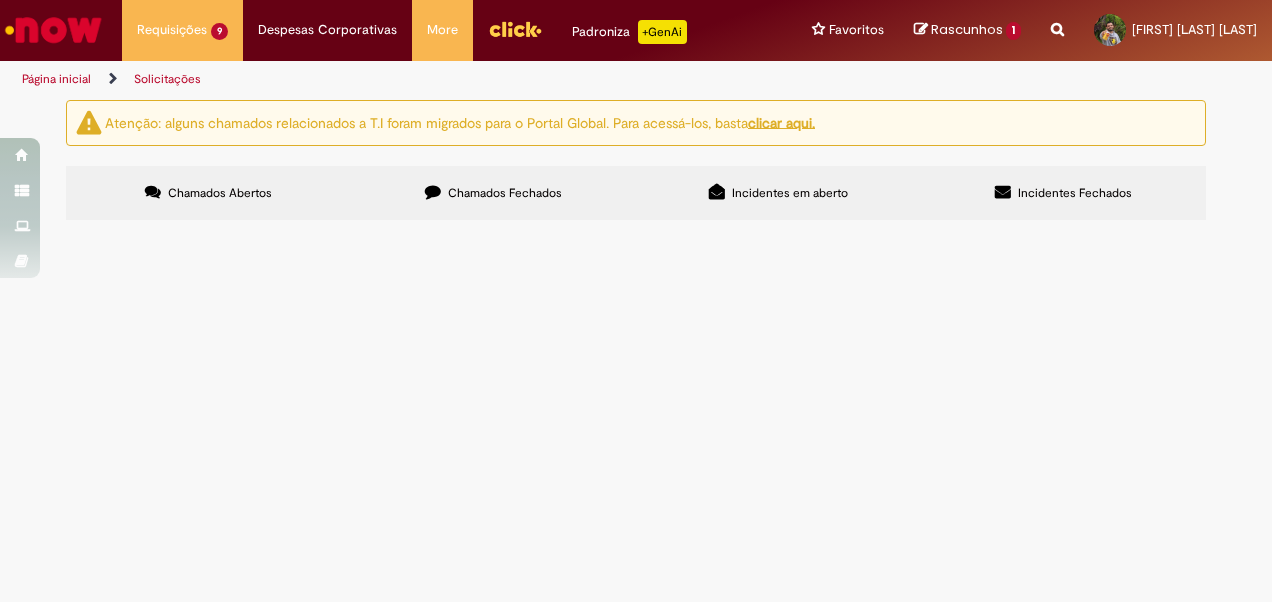 scroll, scrollTop: 339, scrollLeft: 0, axis: vertical 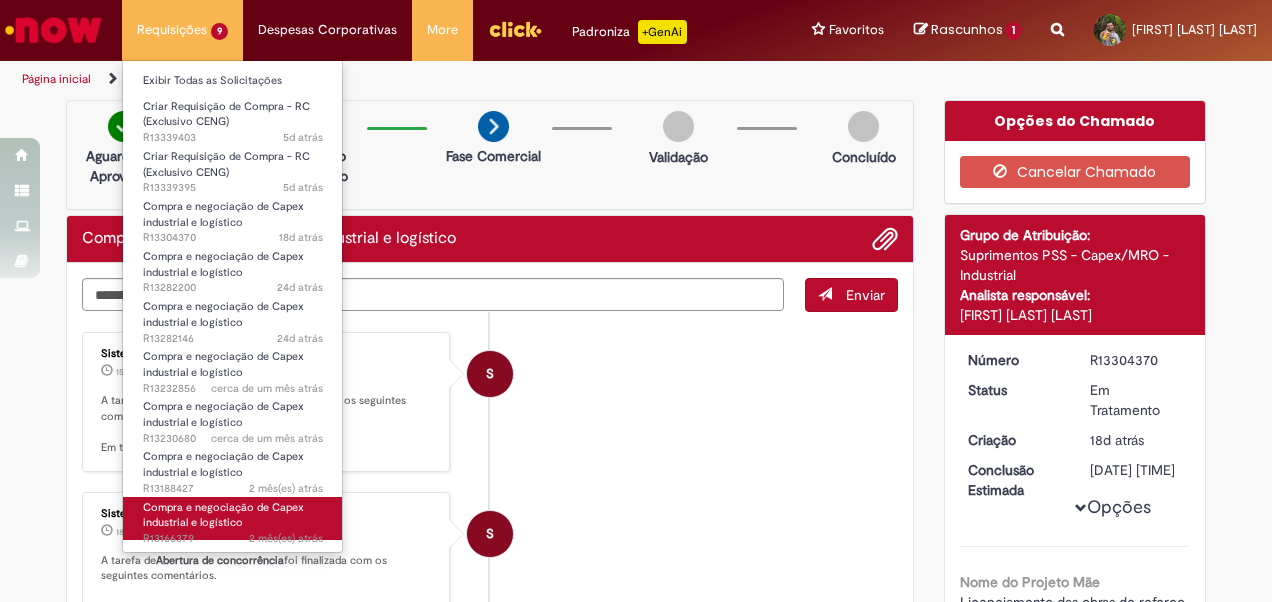 click on "Compra e negociação de Capex industrial e logístico" at bounding box center (223, 515) 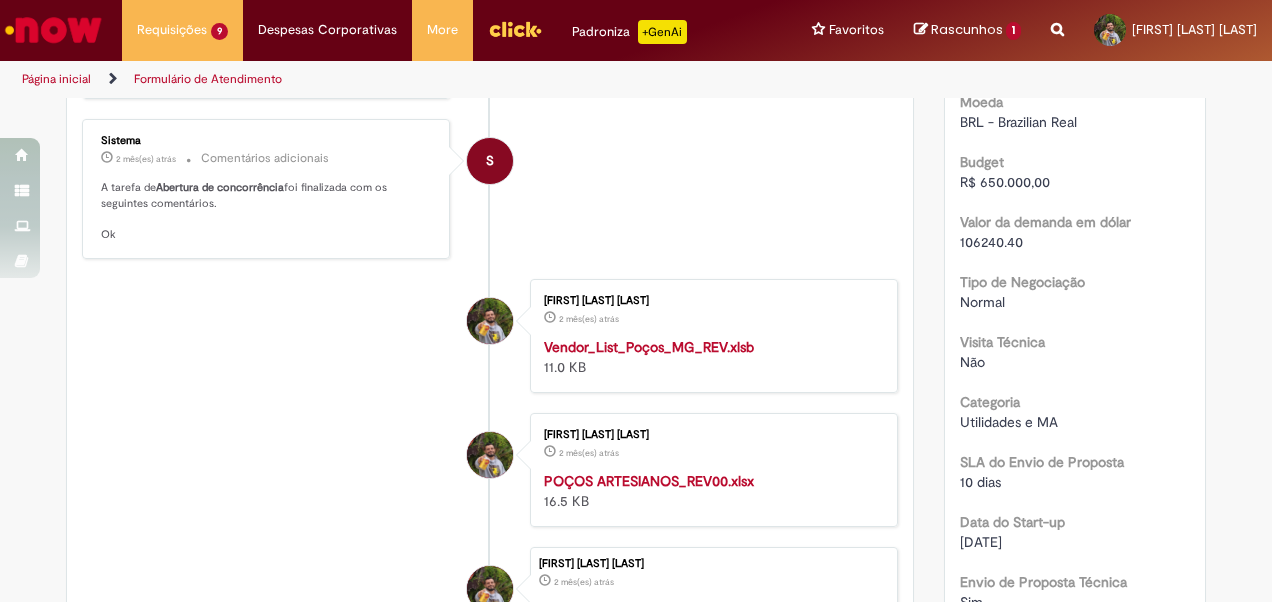 scroll, scrollTop: 814, scrollLeft: 0, axis: vertical 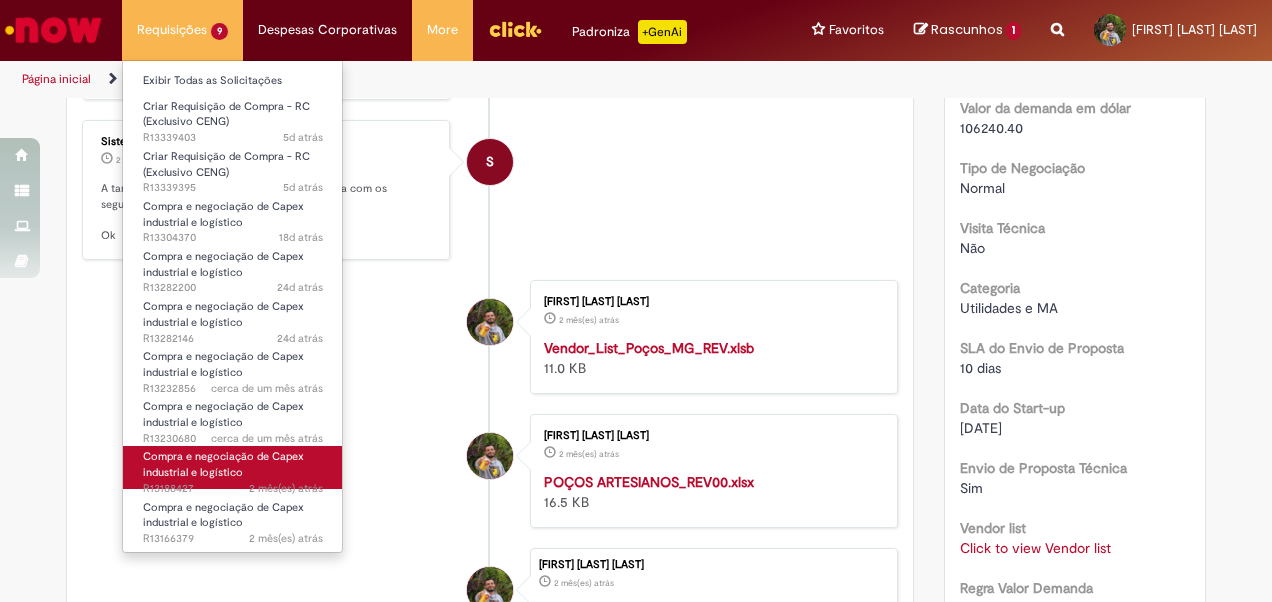 click on "2 mês(es) atrás" at bounding box center [286, 488] 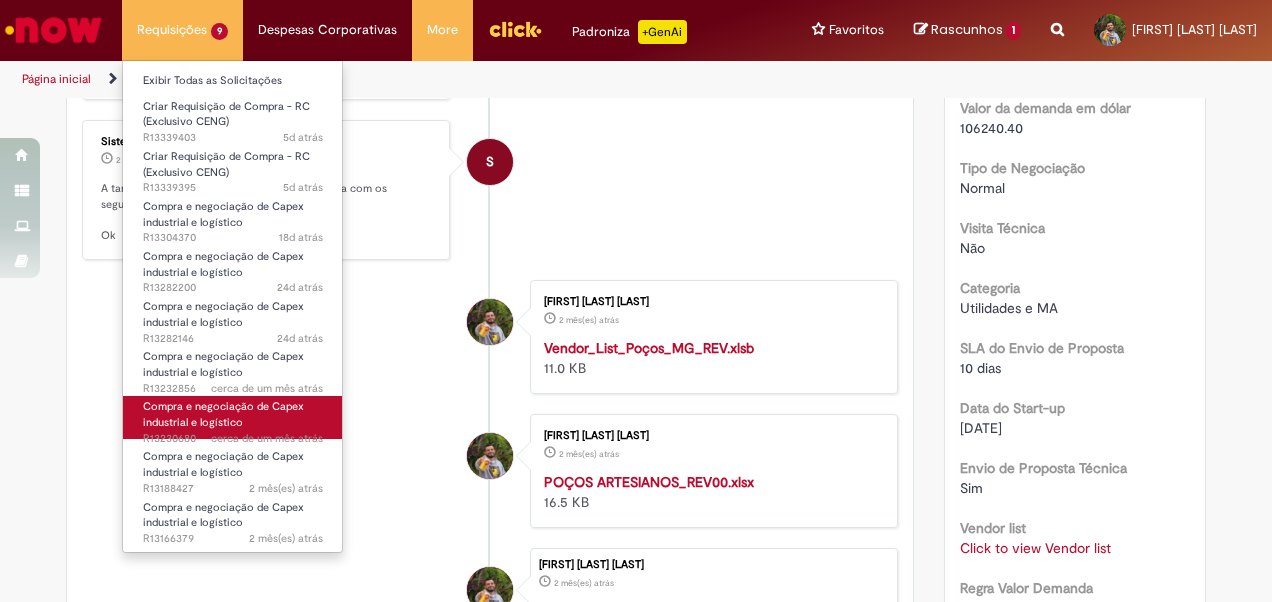 click on "cerca de um mês atrás" at bounding box center [267, 438] 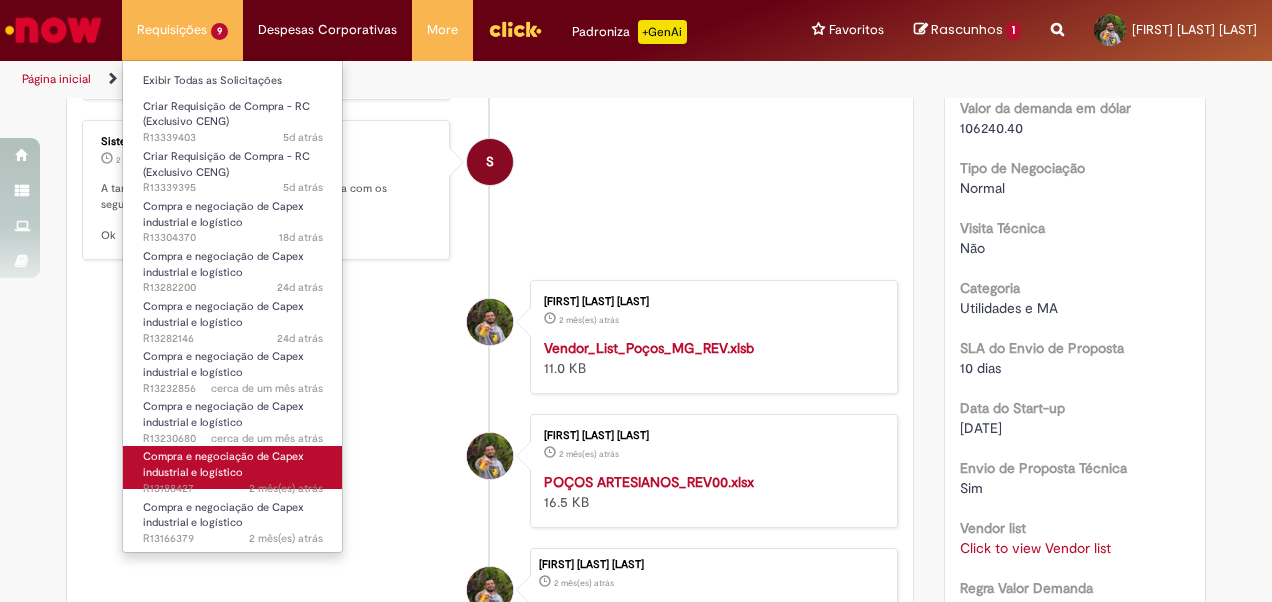 click on "Compra e negociação de Capex industrial e logístico" at bounding box center [223, 464] 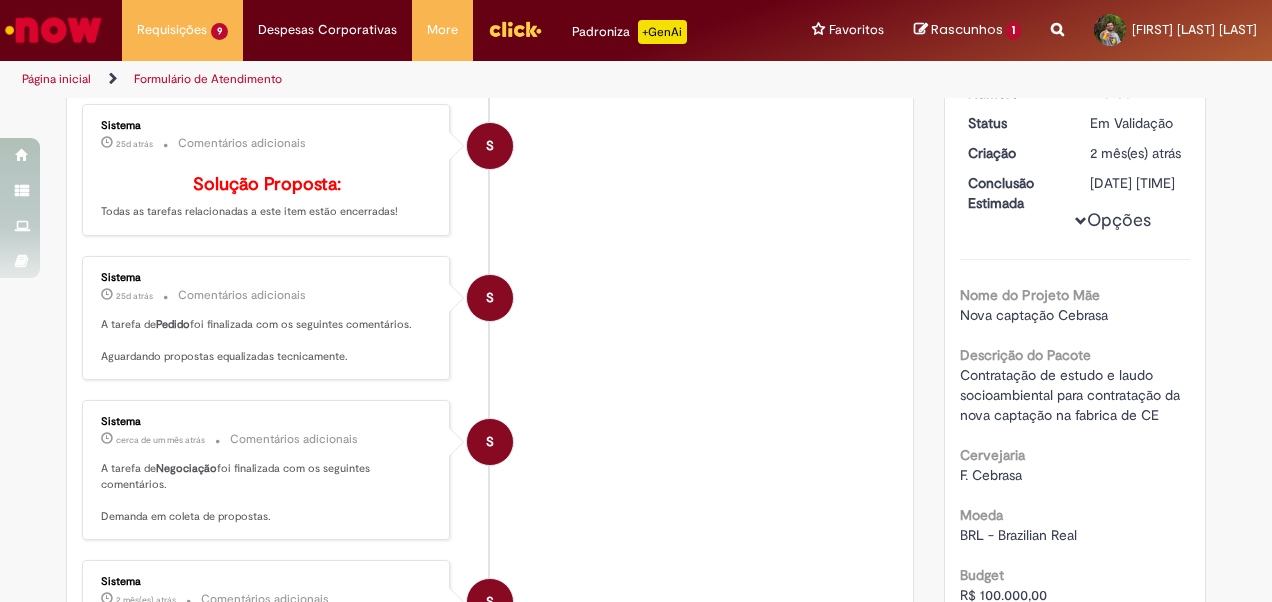 scroll, scrollTop: 0, scrollLeft: 0, axis: both 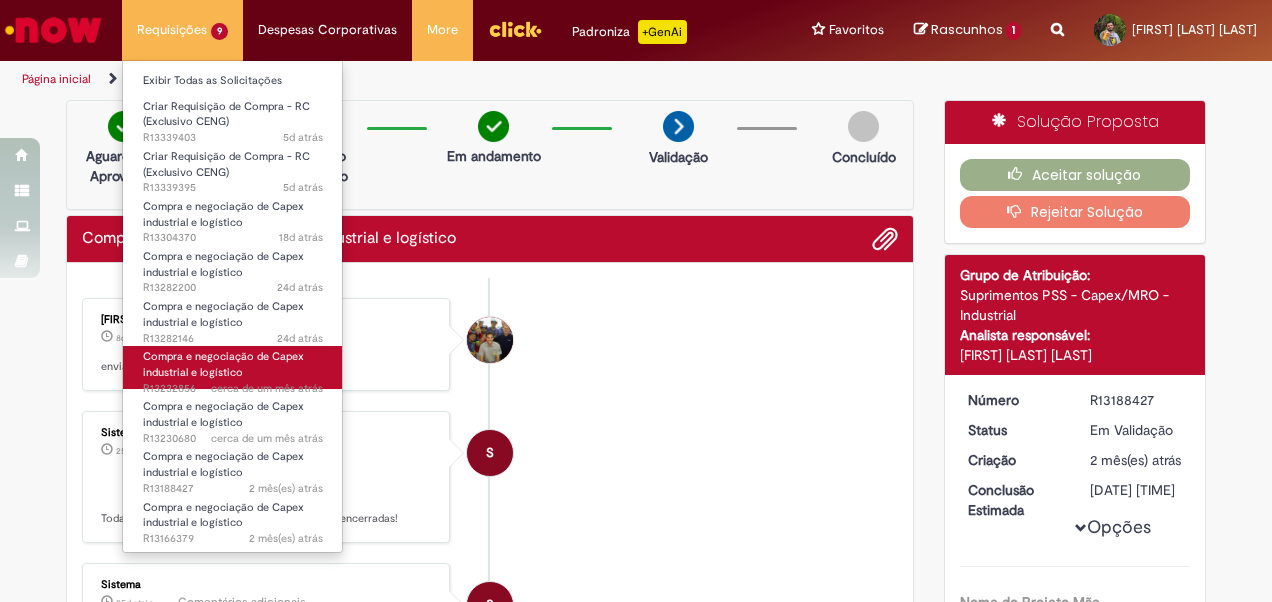 click on "Compra e negociação de Capex industrial e logístico" at bounding box center [223, 364] 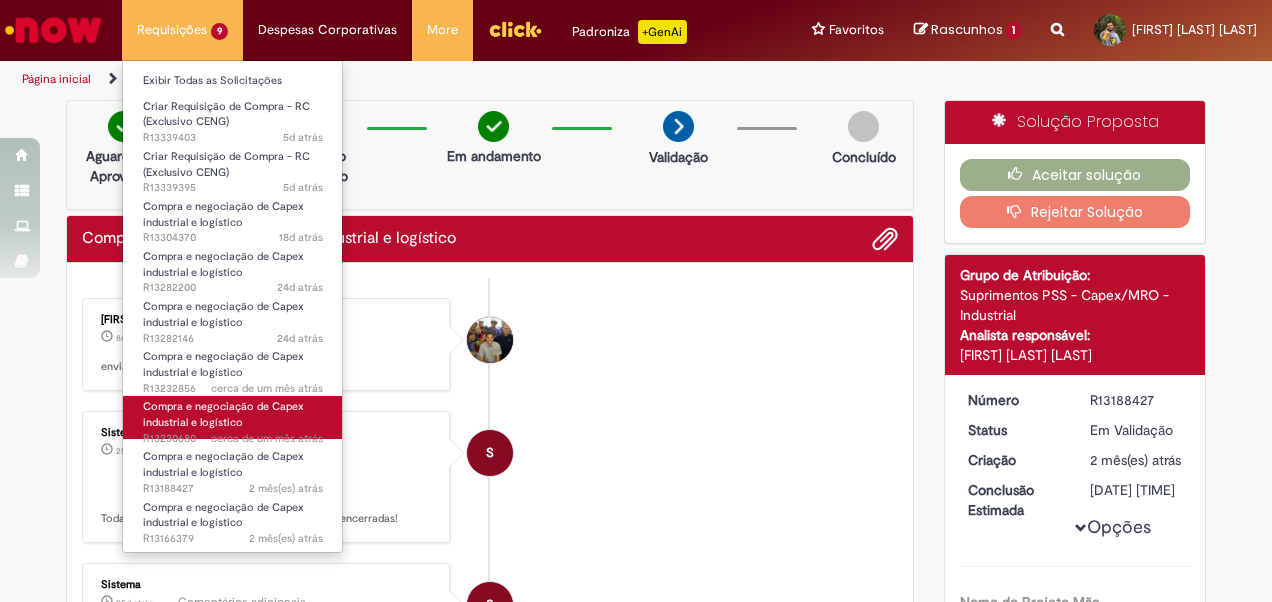 click on "Compra e negociação de Capex industrial e logístico" at bounding box center (223, 414) 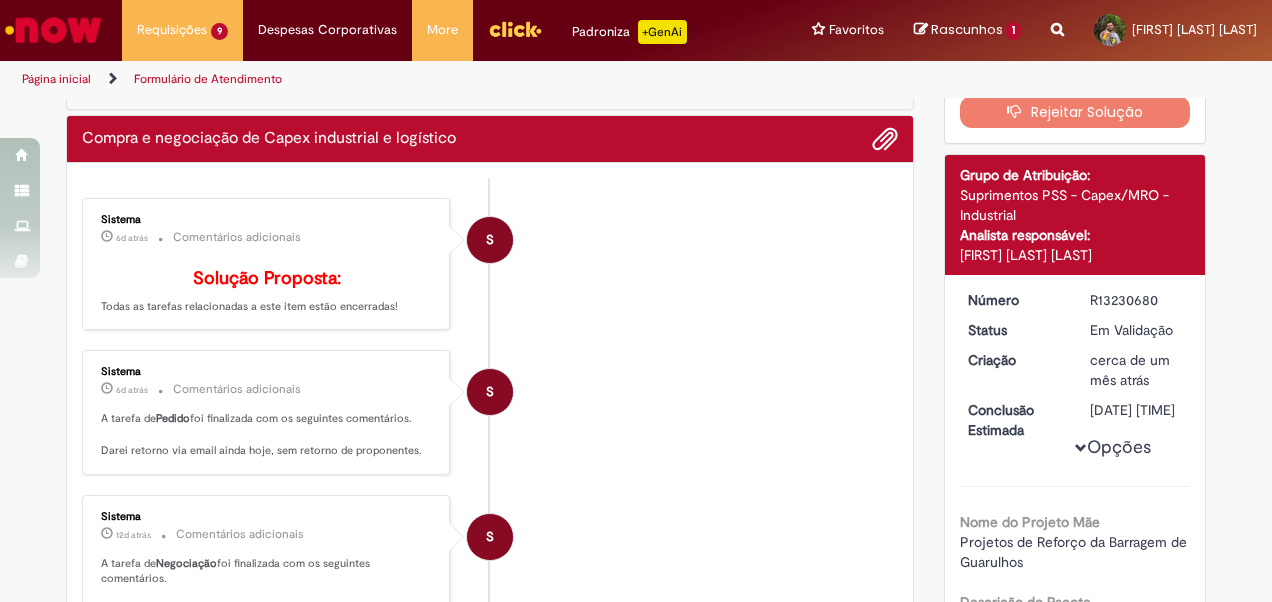 scroll, scrollTop: 400, scrollLeft: 0, axis: vertical 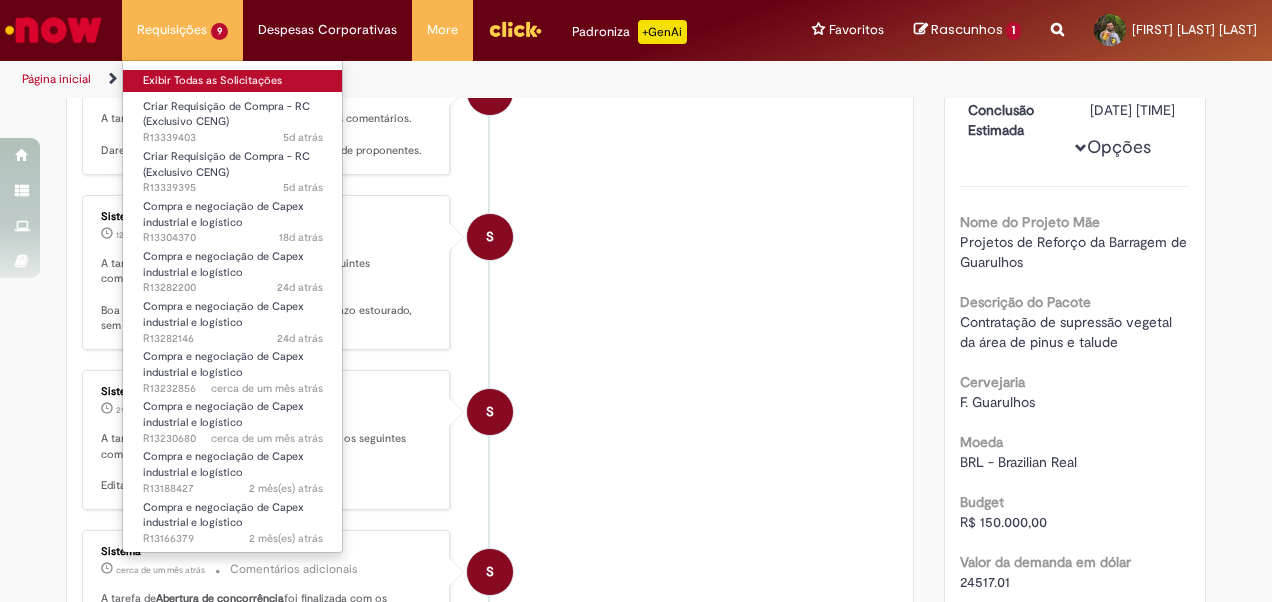 click on "Exibir Todas as Solicitações" at bounding box center [233, 81] 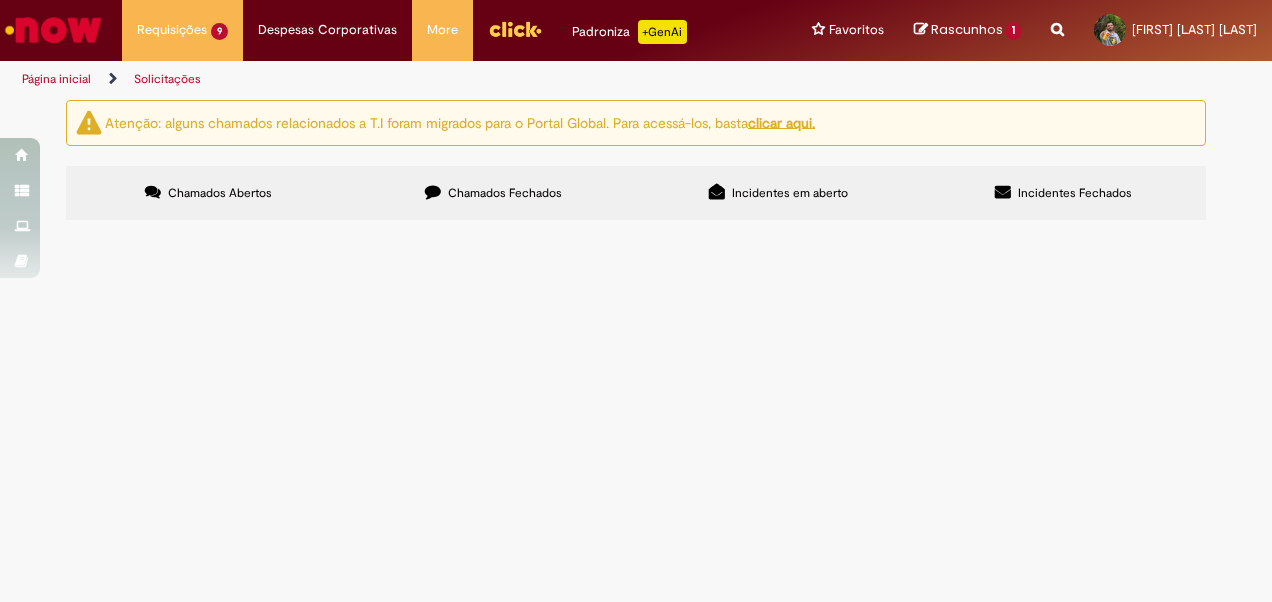 scroll, scrollTop: 0, scrollLeft: 0, axis: both 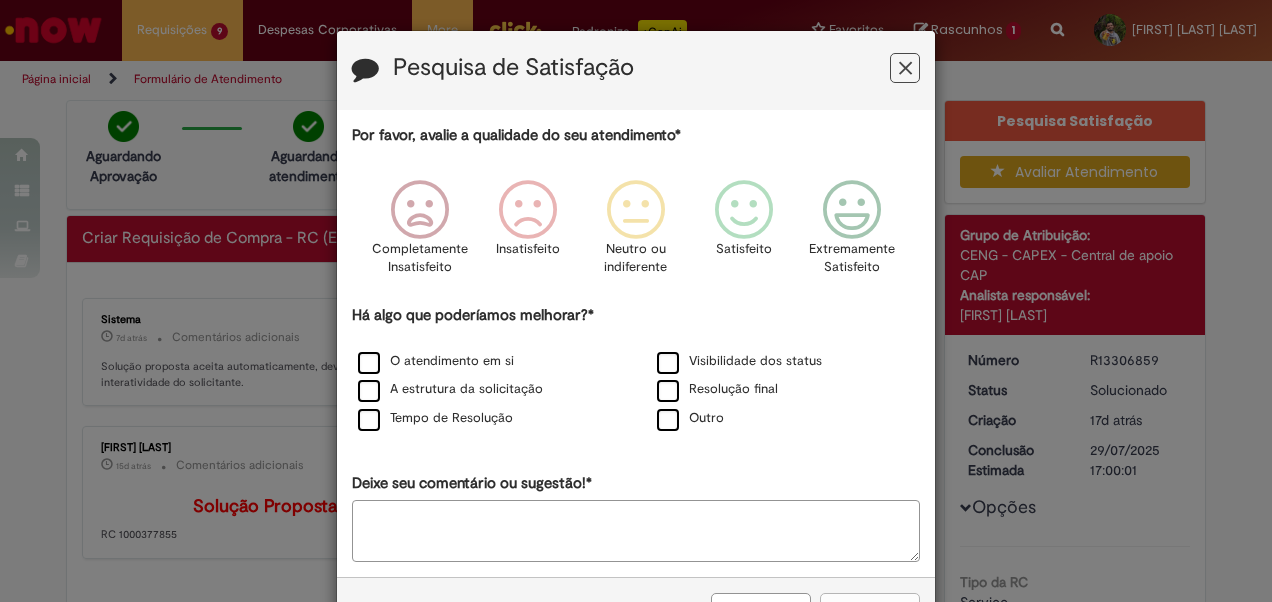 click on "Pesquisa de Satisfação" at bounding box center [636, 70] 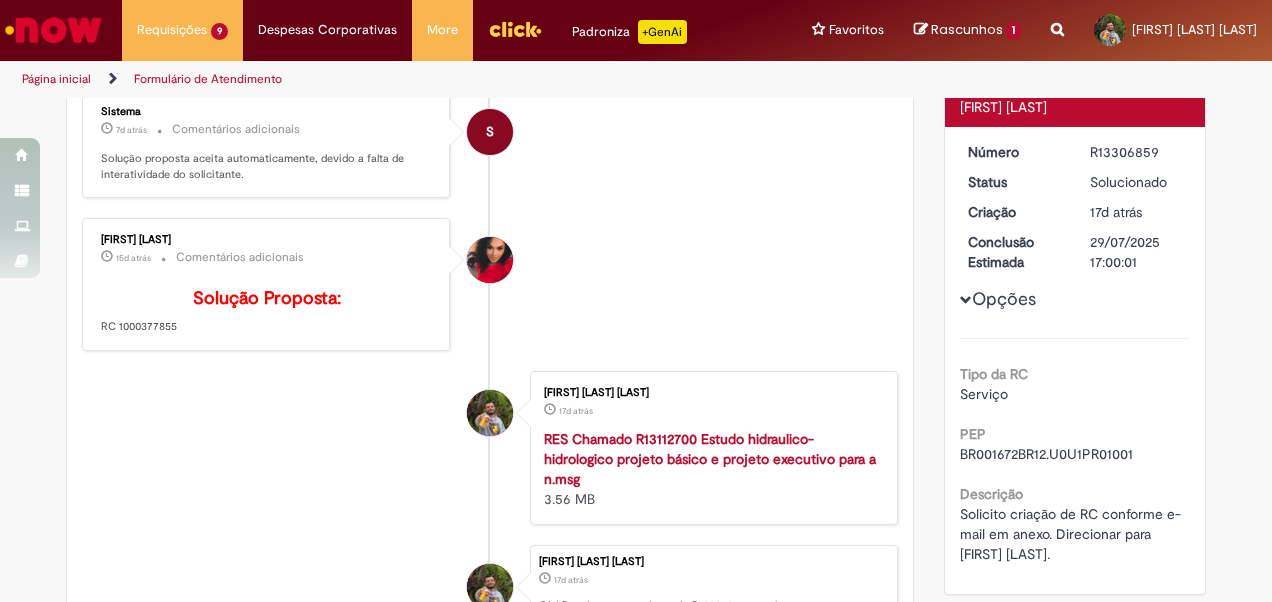 scroll, scrollTop: 100, scrollLeft: 0, axis: vertical 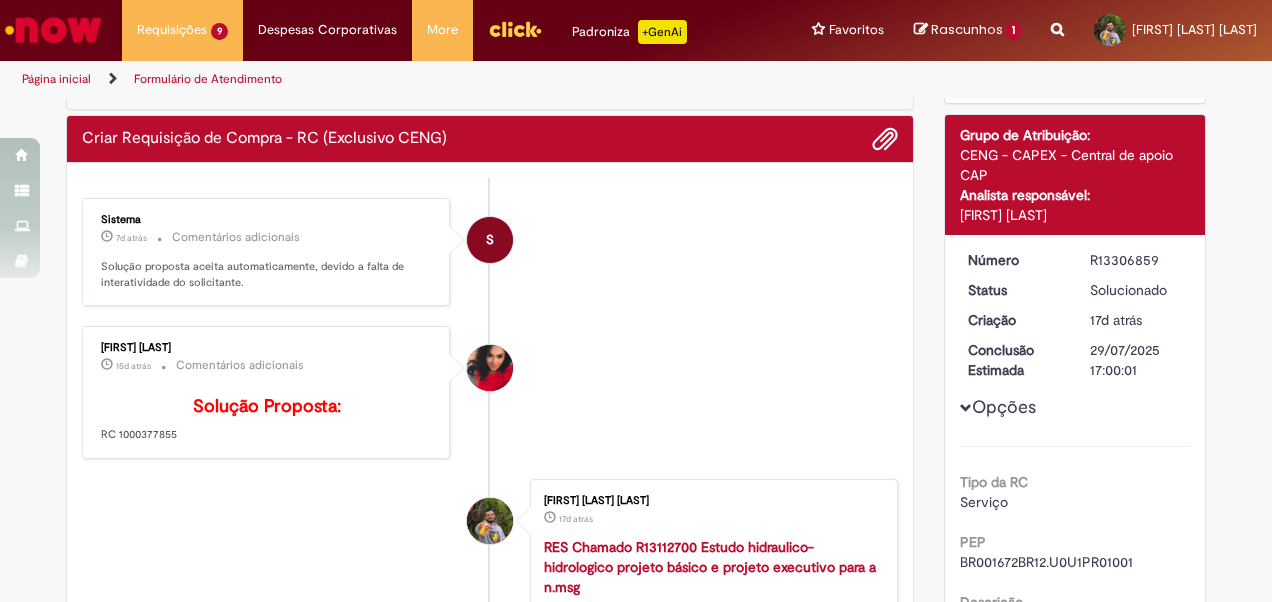 click on "Solução Proposta:
RC 1000377855" at bounding box center [267, 420] 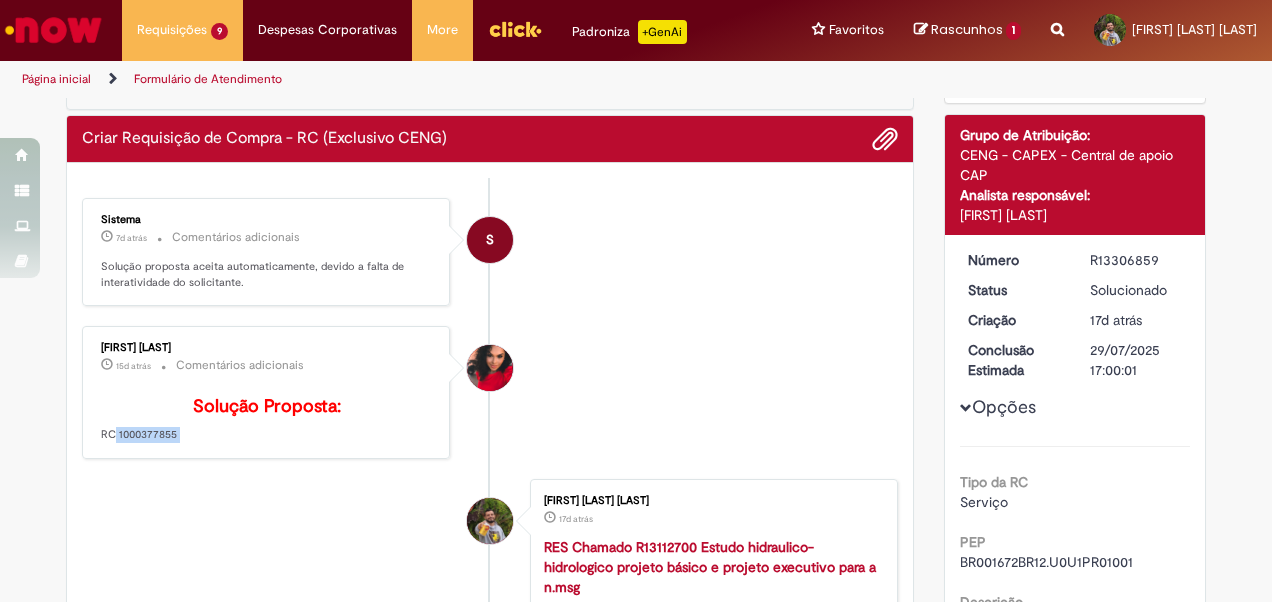 click on "Solução Proposta:
RC 1000377855" at bounding box center (267, 420) 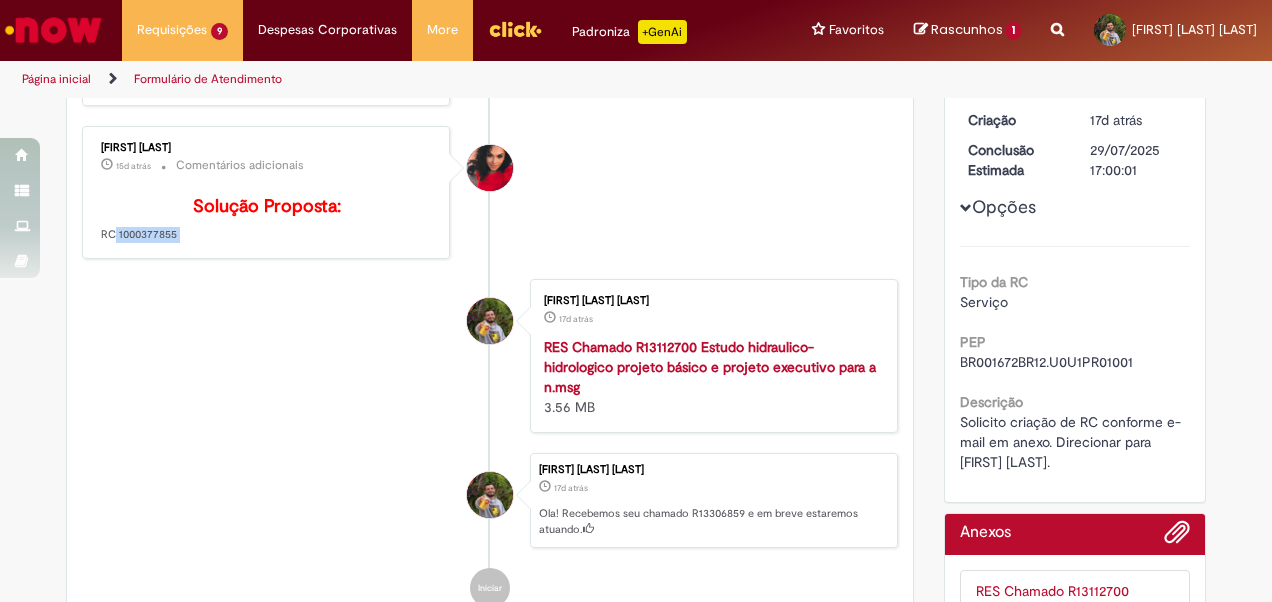 scroll, scrollTop: 400, scrollLeft: 0, axis: vertical 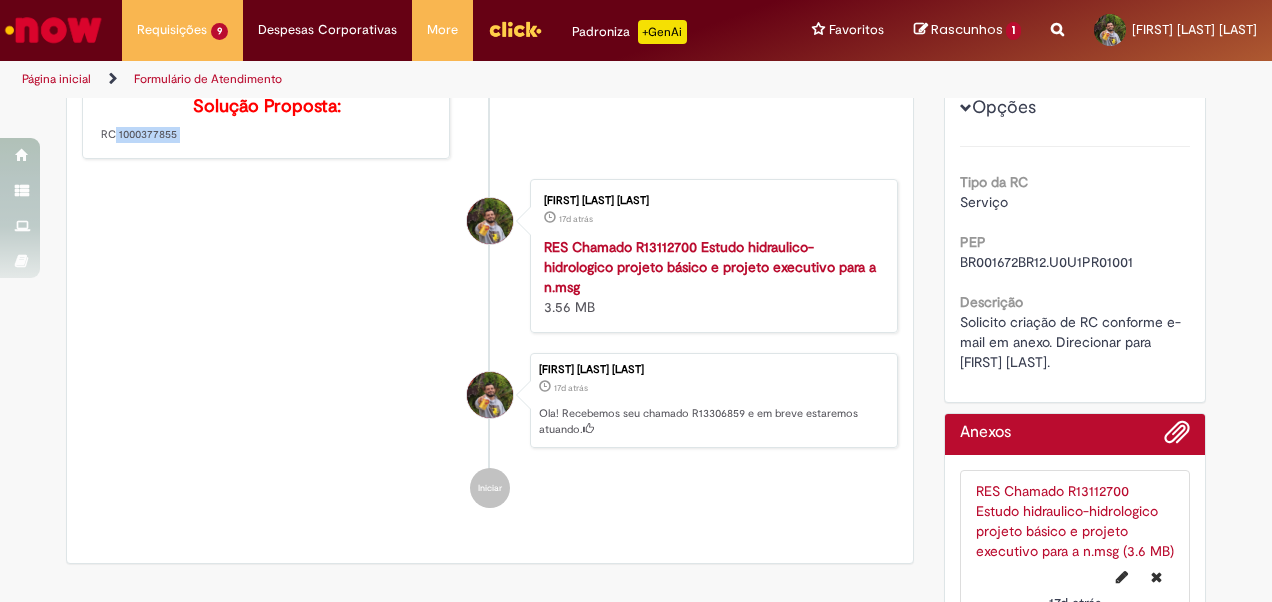 click on "RES Chamado R13112700  Estudo hidraulico-hidrologico projeto básico e projeto executivo para a n.msg (3.6 MB)" at bounding box center (1075, 521) 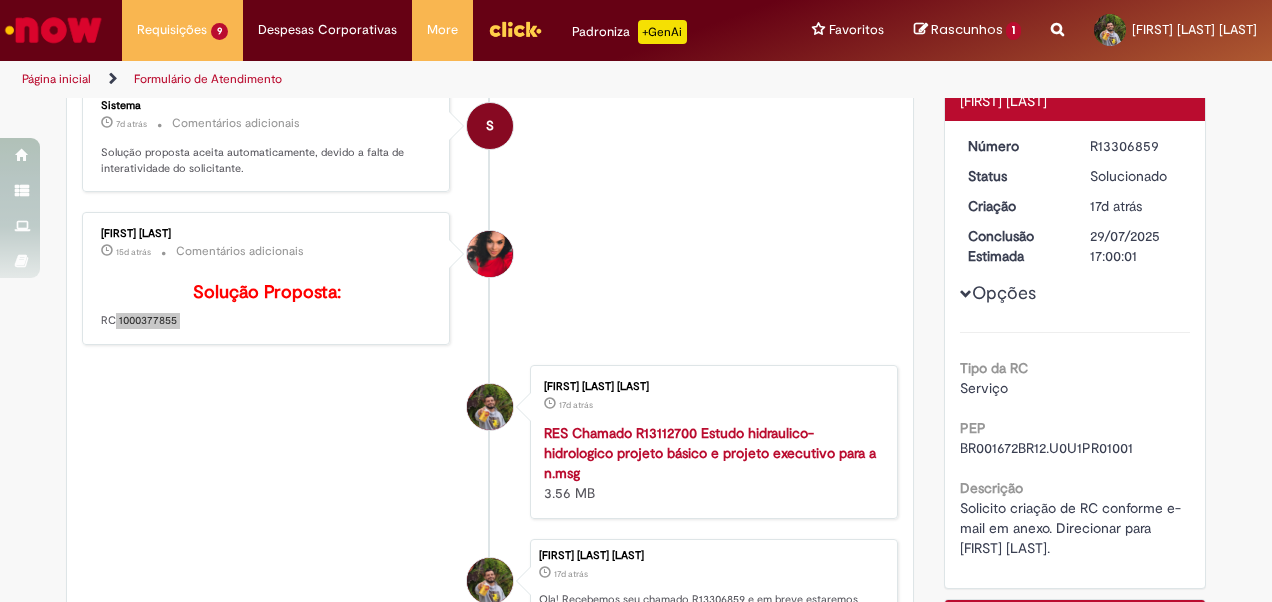scroll, scrollTop: 100, scrollLeft: 0, axis: vertical 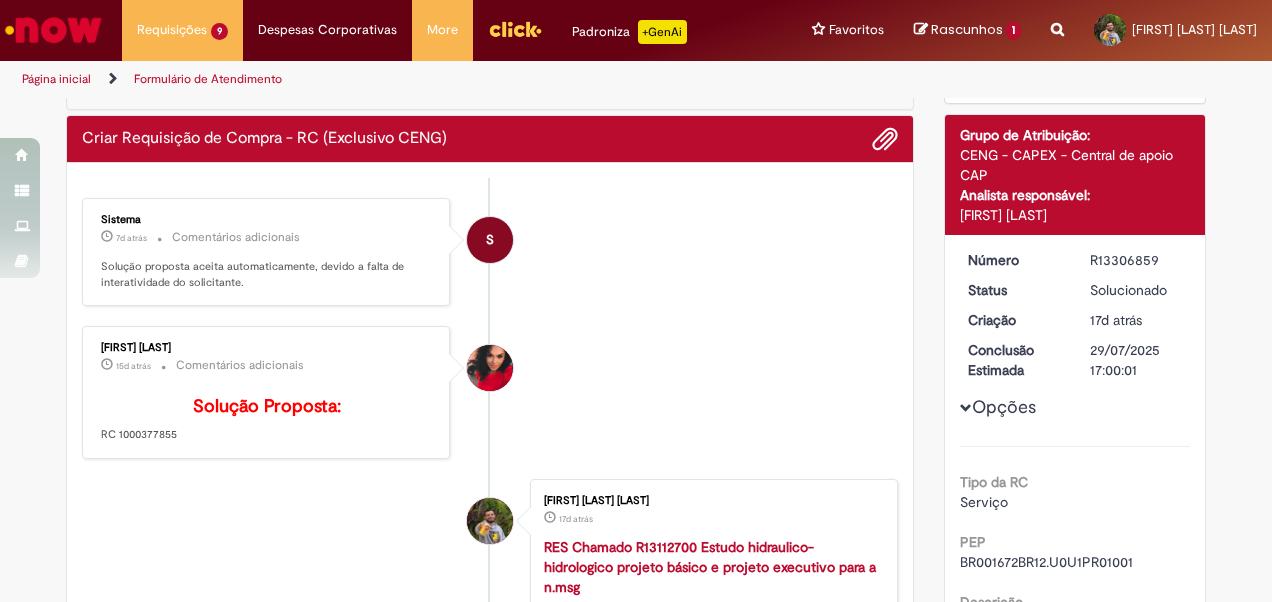 click on "[FIRST] [LAST]
15d atrás 15 dias atrás     Comentários adicionais
Solução Proposta:
RC 1000377855" at bounding box center [490, 392] 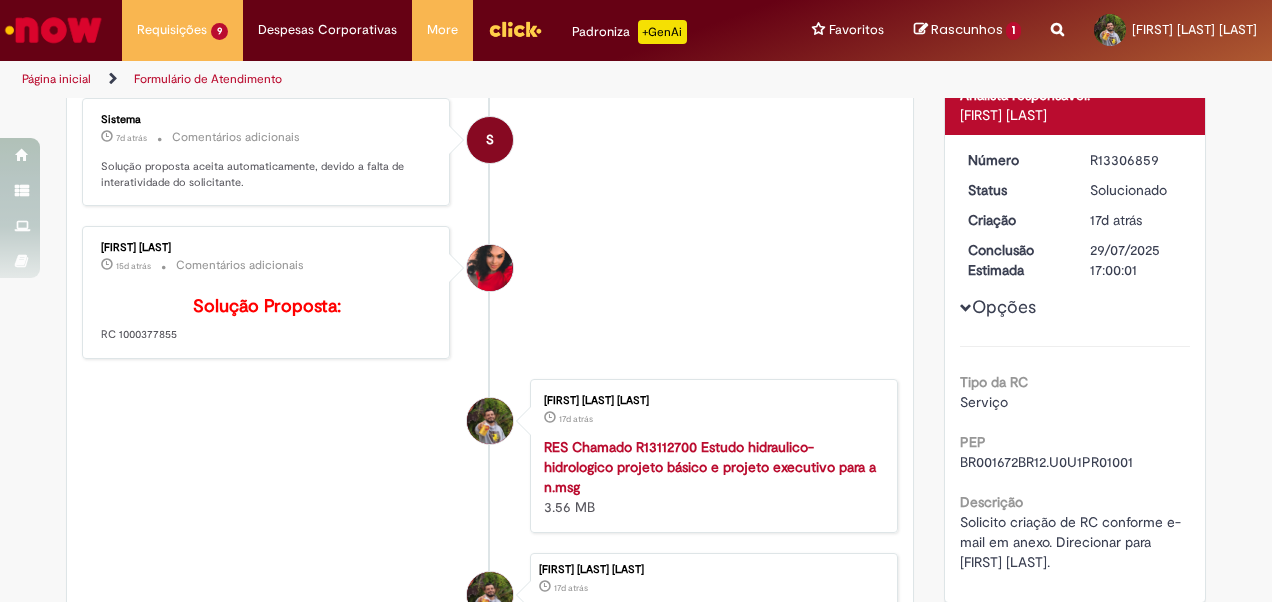 click on "RES Chamado R13112700  Estudo hidraulico-hidrologico projeto básico e projeto executivo para a n.msg  3.56 MB" at bounding box center [710, 477] 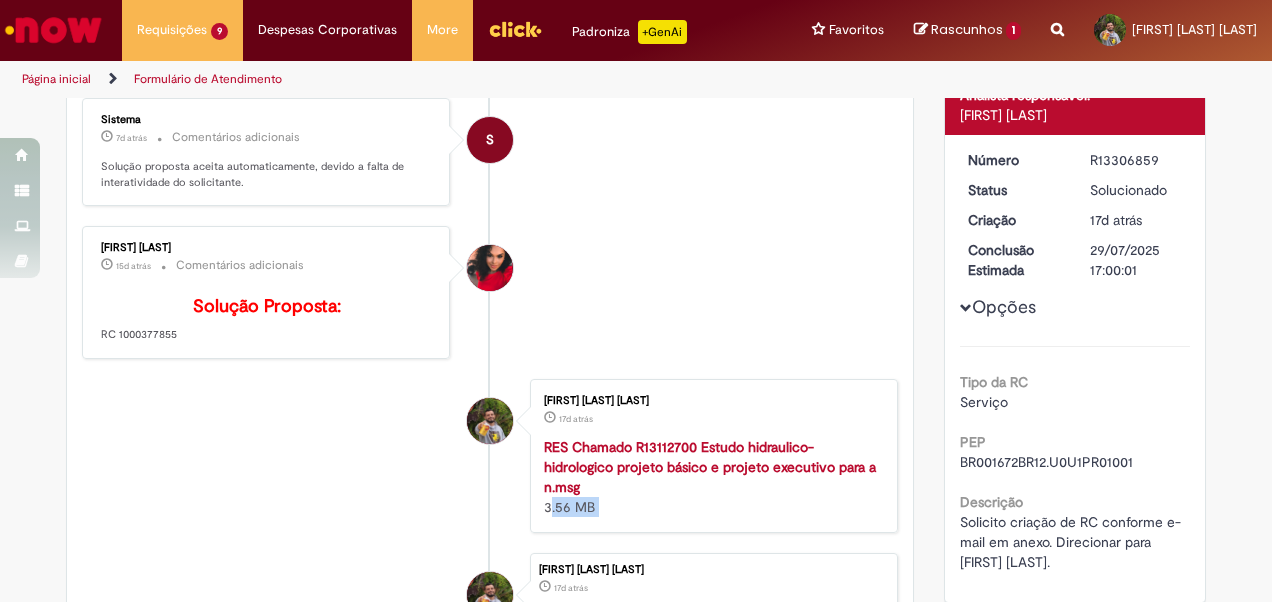 click on "RES Chamado R13112700  Estudo hidraulico-hidrologico projeto básico e projeto executivo para a n.msg  3.56 MB" at bounding box center (710, 477) 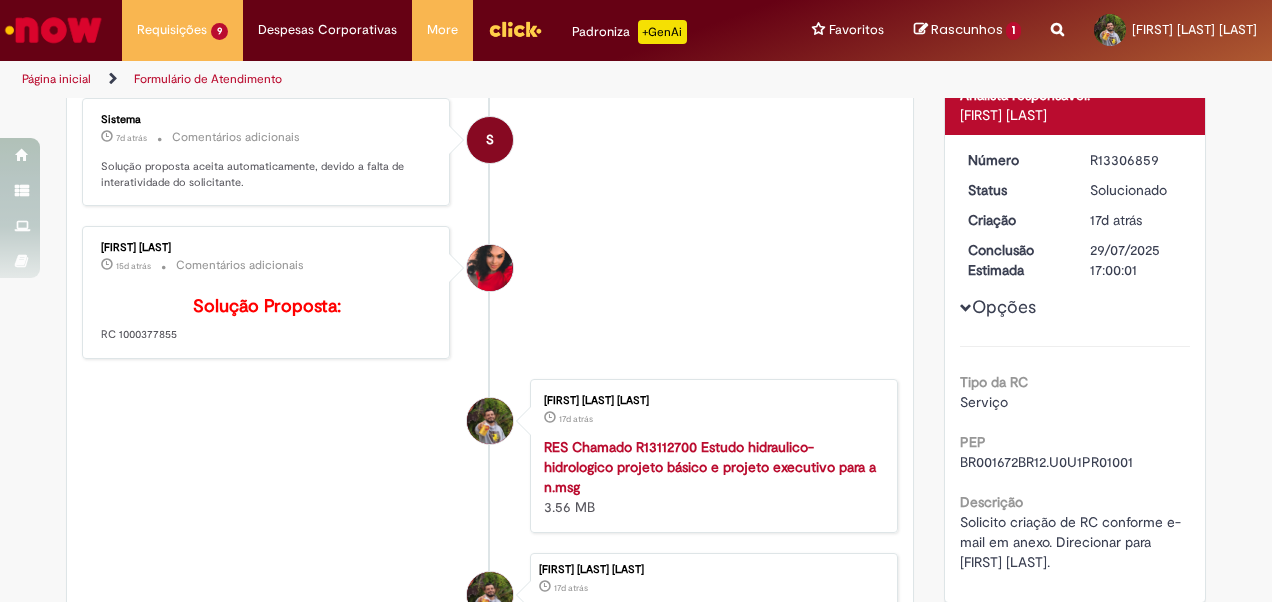 click on "Solução Proposta:
RC 1000377855" at bounding box center (267, 320) 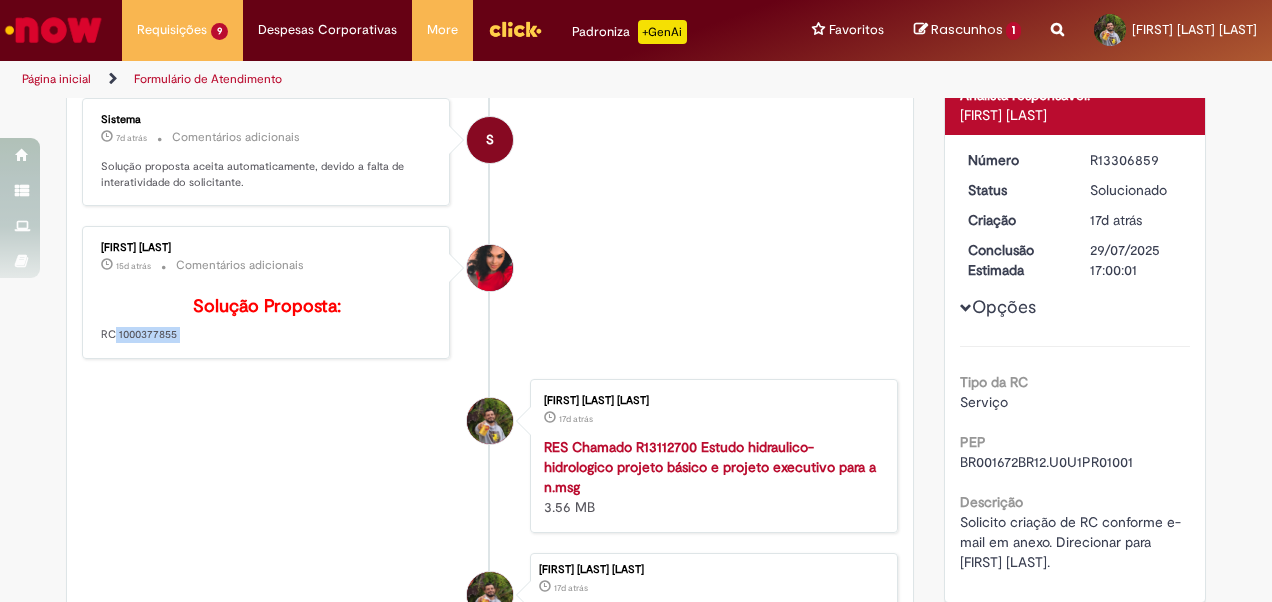 click on "Solução Proposta:
RC 1000377855" at bounding box center [267, 320] 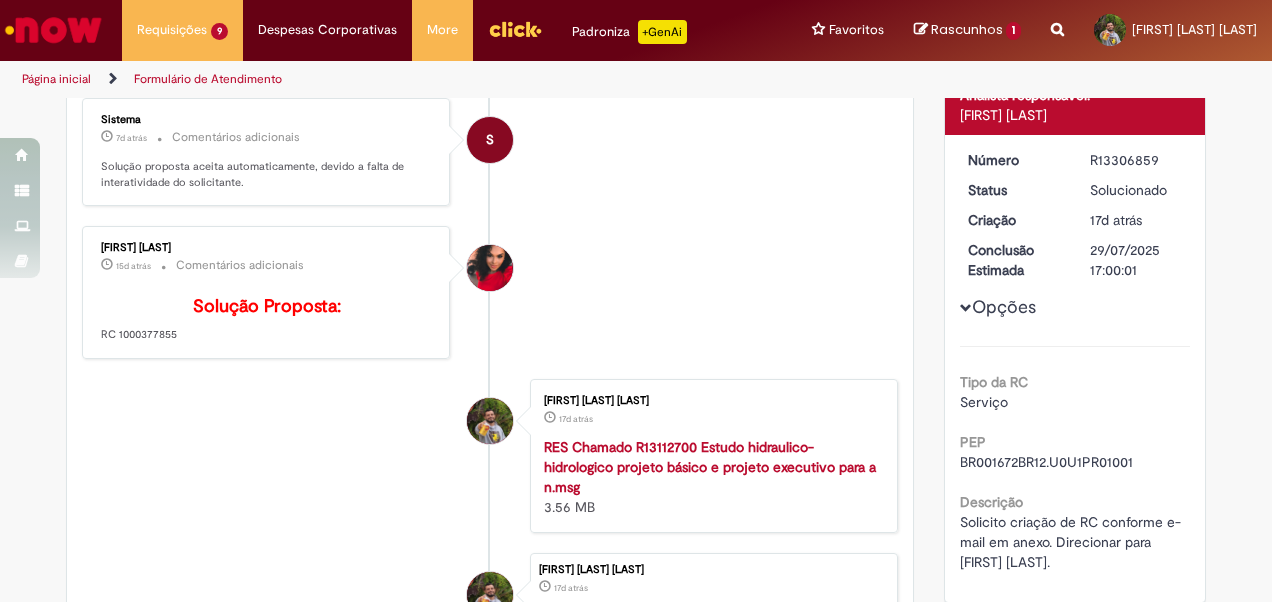 drag, startPoint x: 172, startPoint y: 348, endPoint x: 162, endPoint y: 372, distance: 26 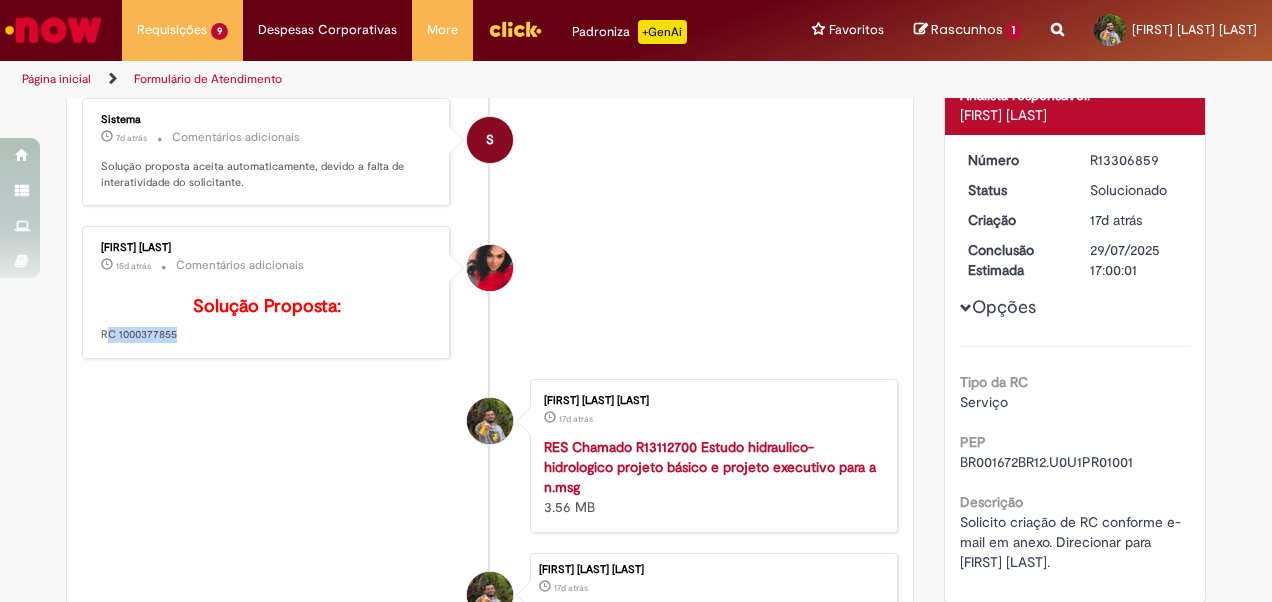 drag, startPoint x: 175, startPoint y: 348, endPoint x: 150, endPoint y: 354, distance: 25.70992 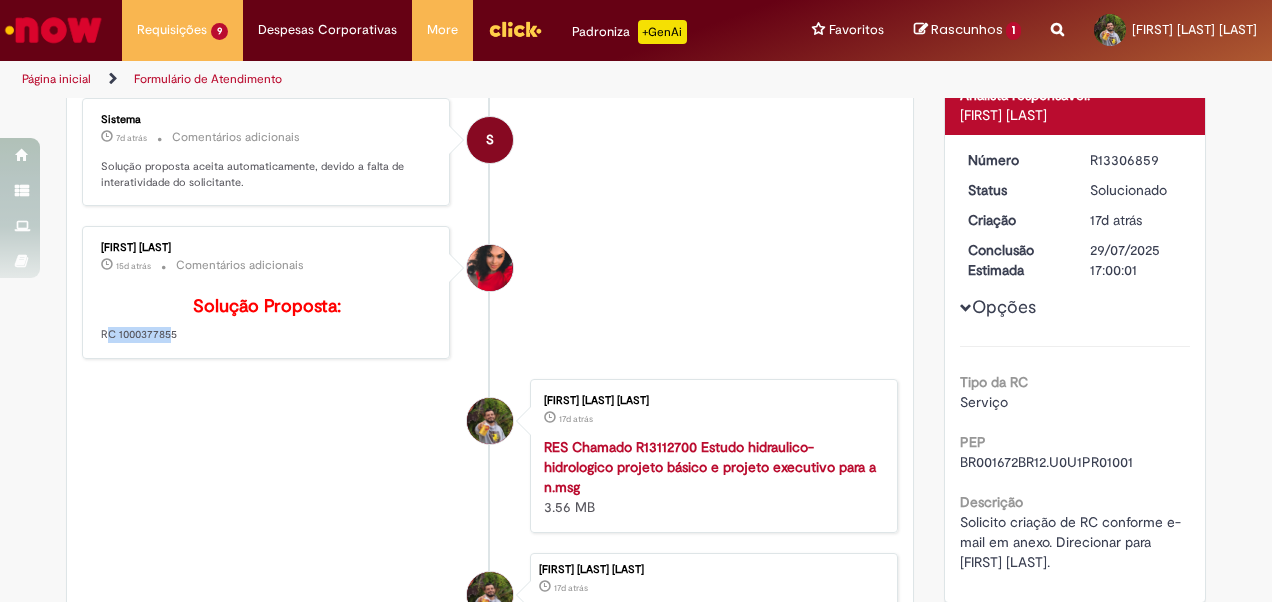 drag, startPoint x: 150, startPoint y: 354, endPoint x: 134, endPoint y: 357, distance: 16.27882 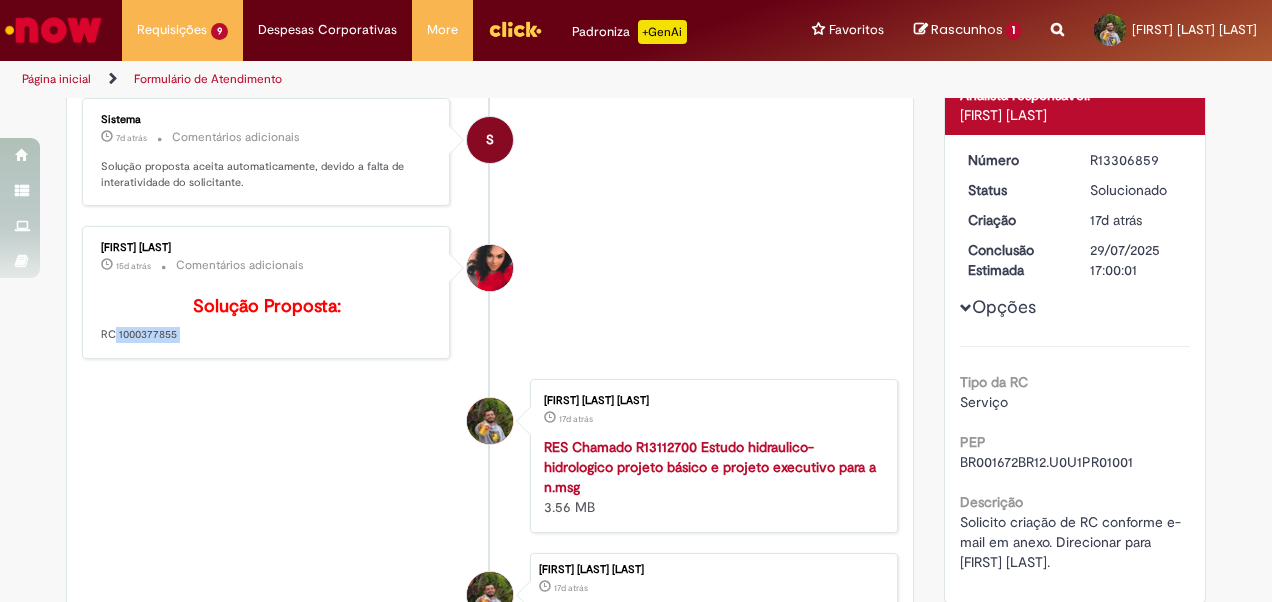 click on "Solução Proposta:
RC 1000377855" at bounding box center [267, 320] 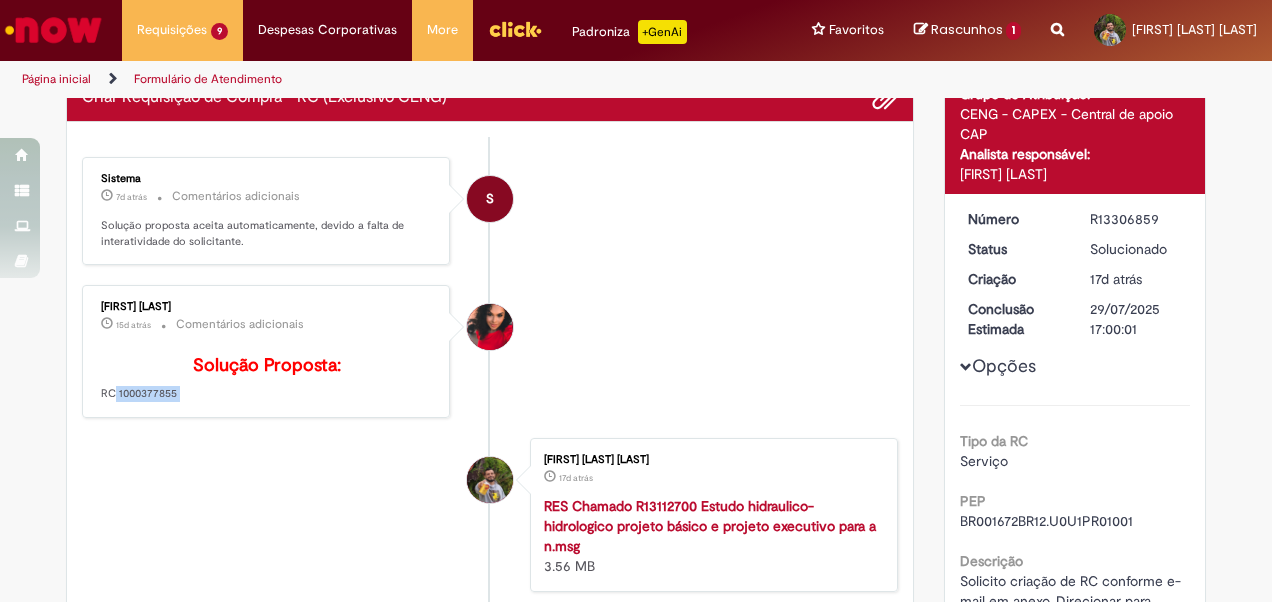 scroll, scrollTop: 100, scrollLeft: 0, axis: vertical 